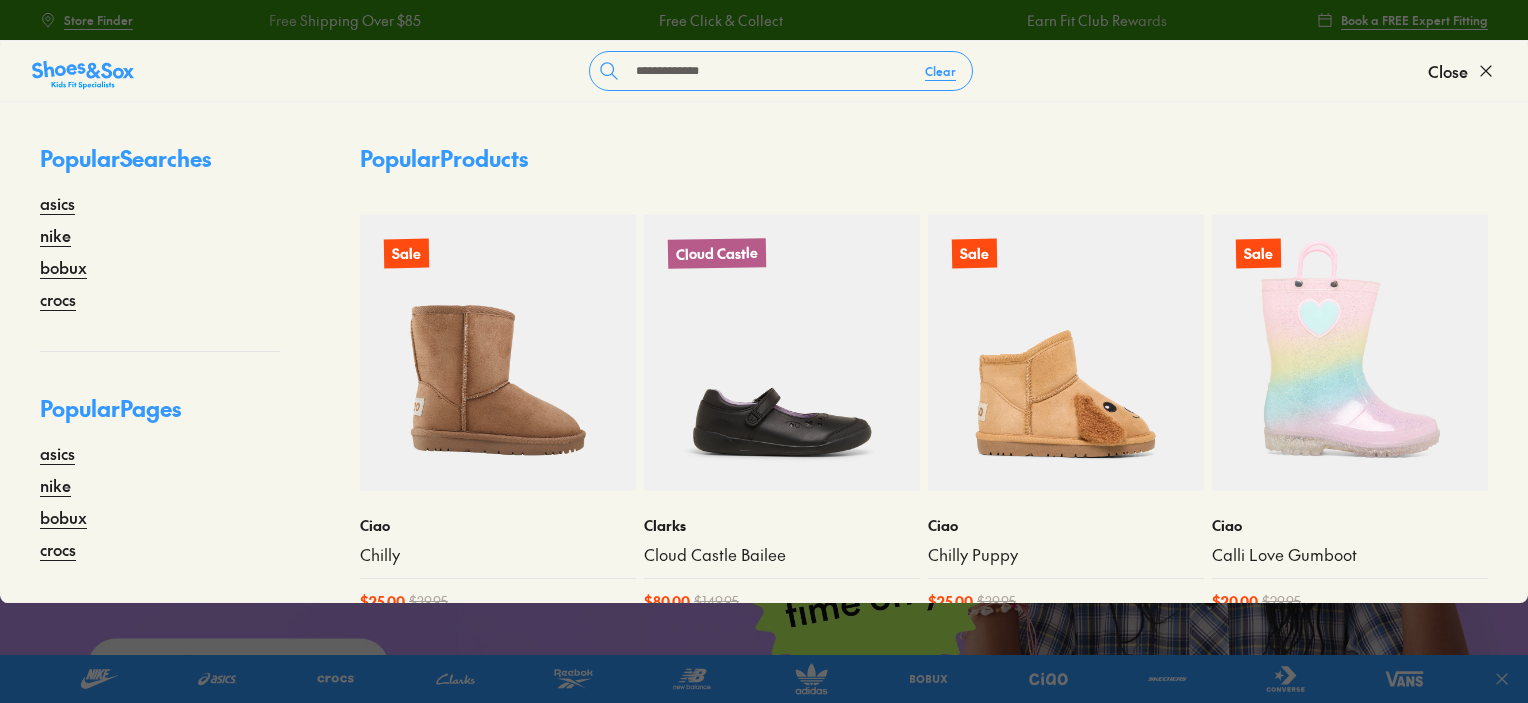scroll, scrollTop: 0, scrollLeft: 0, axis: both 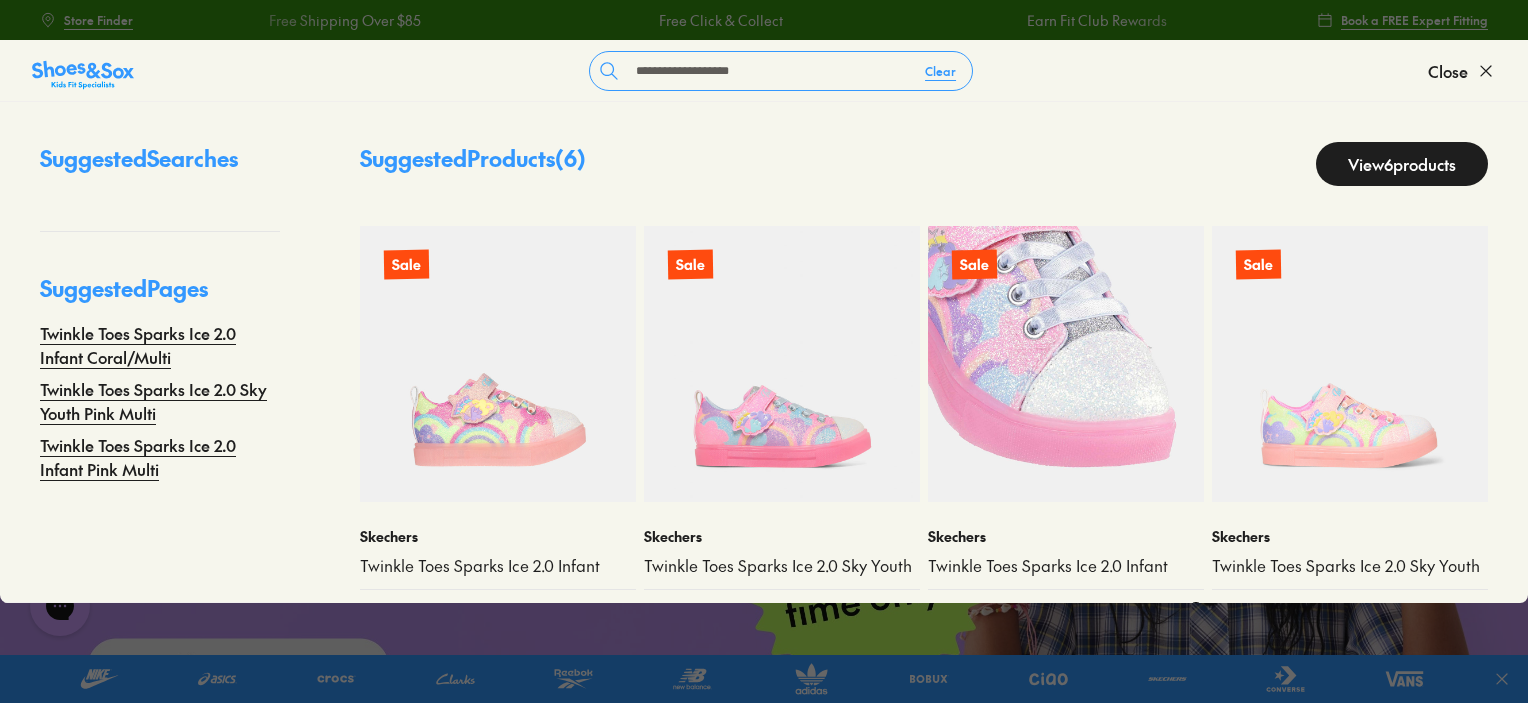 type on "**********" 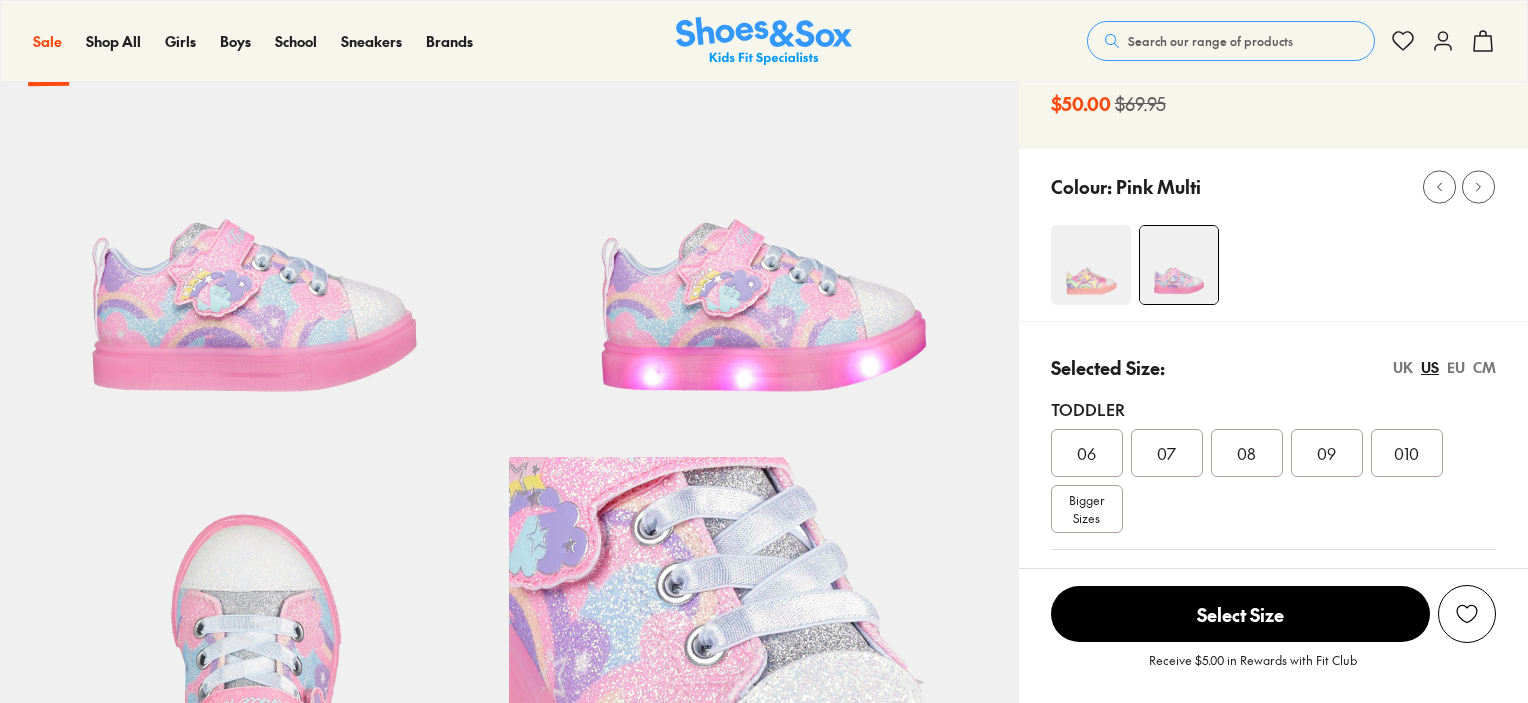 scroll, scrollTop: 300, scrollLeft: 0, axis: vertical 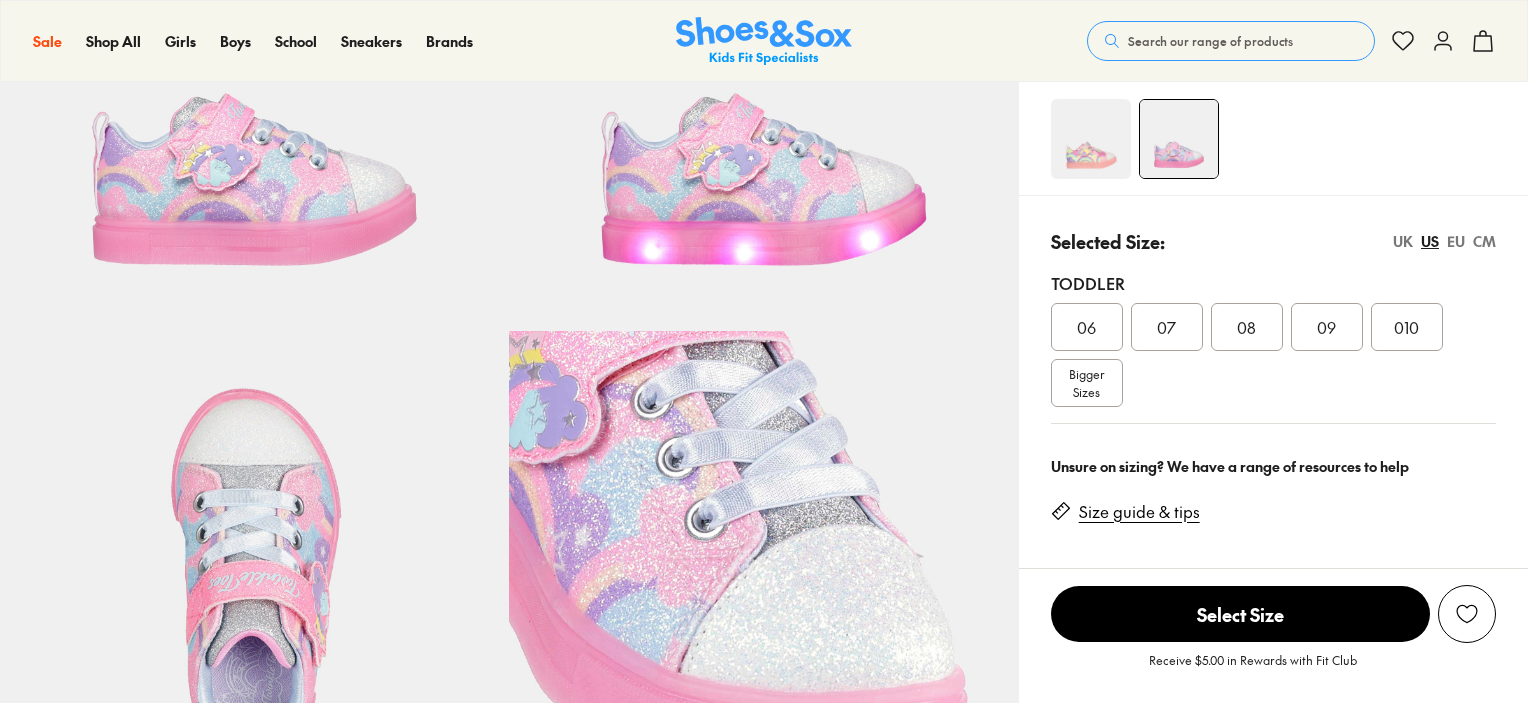 click on "07" at bounding box center (1166, 327) 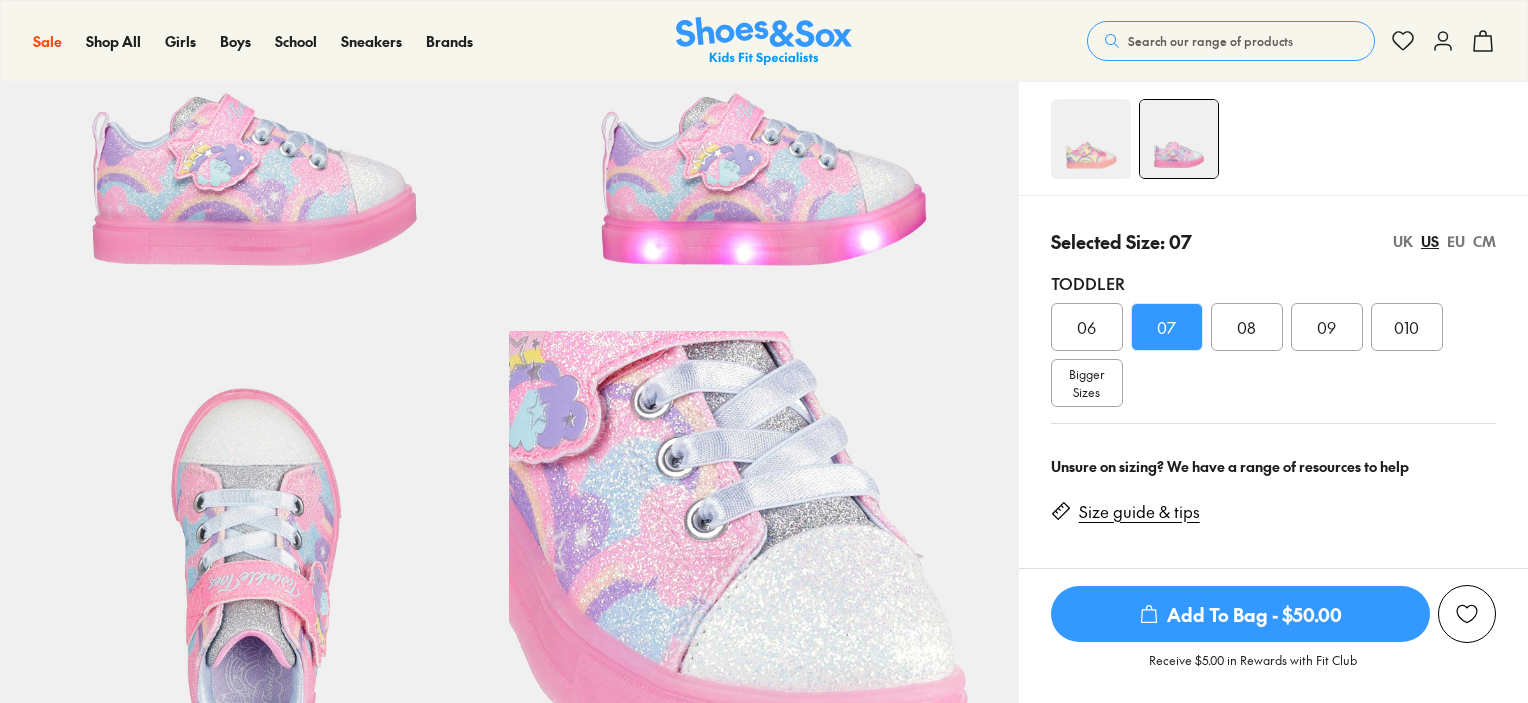 select on "*" 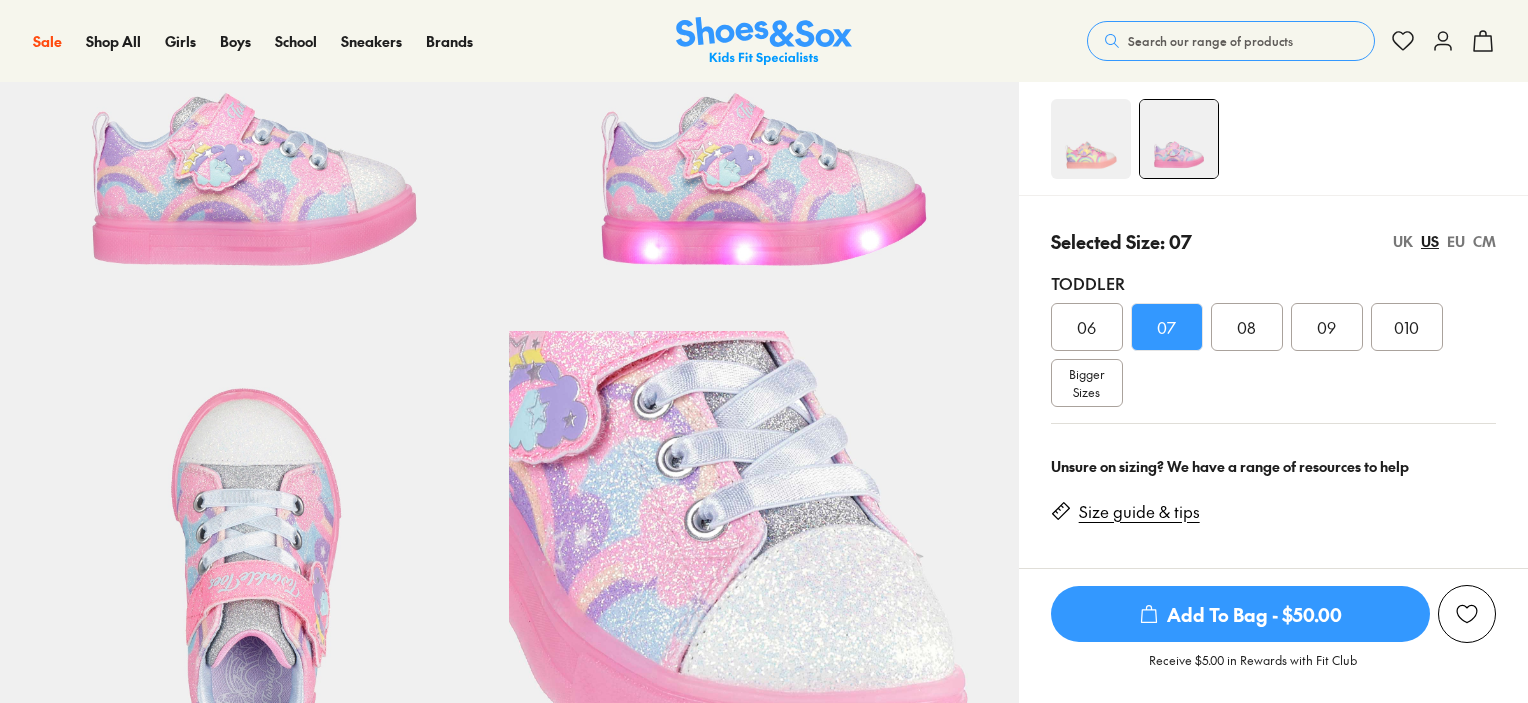 click on "Search our range of products" at bounding box center [1231, 41] 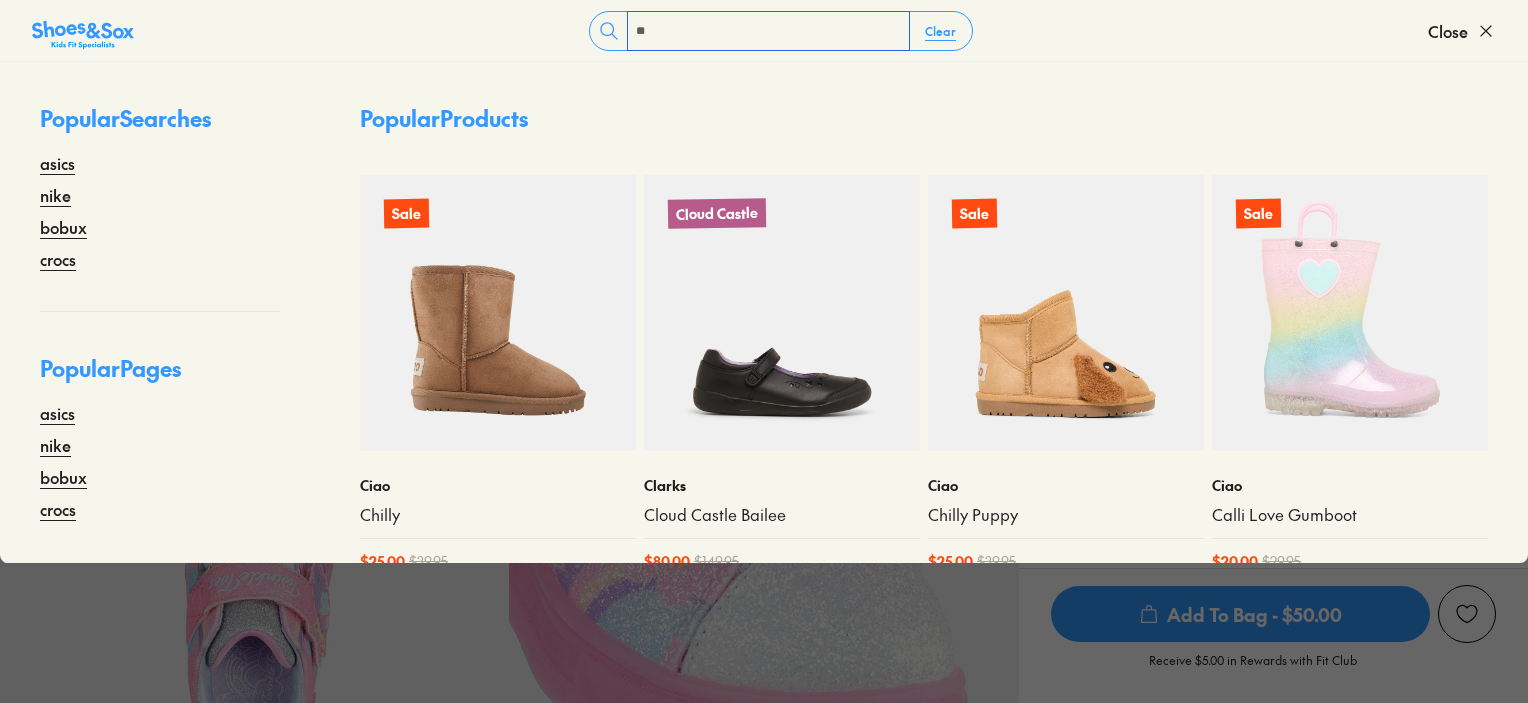 type on "*" 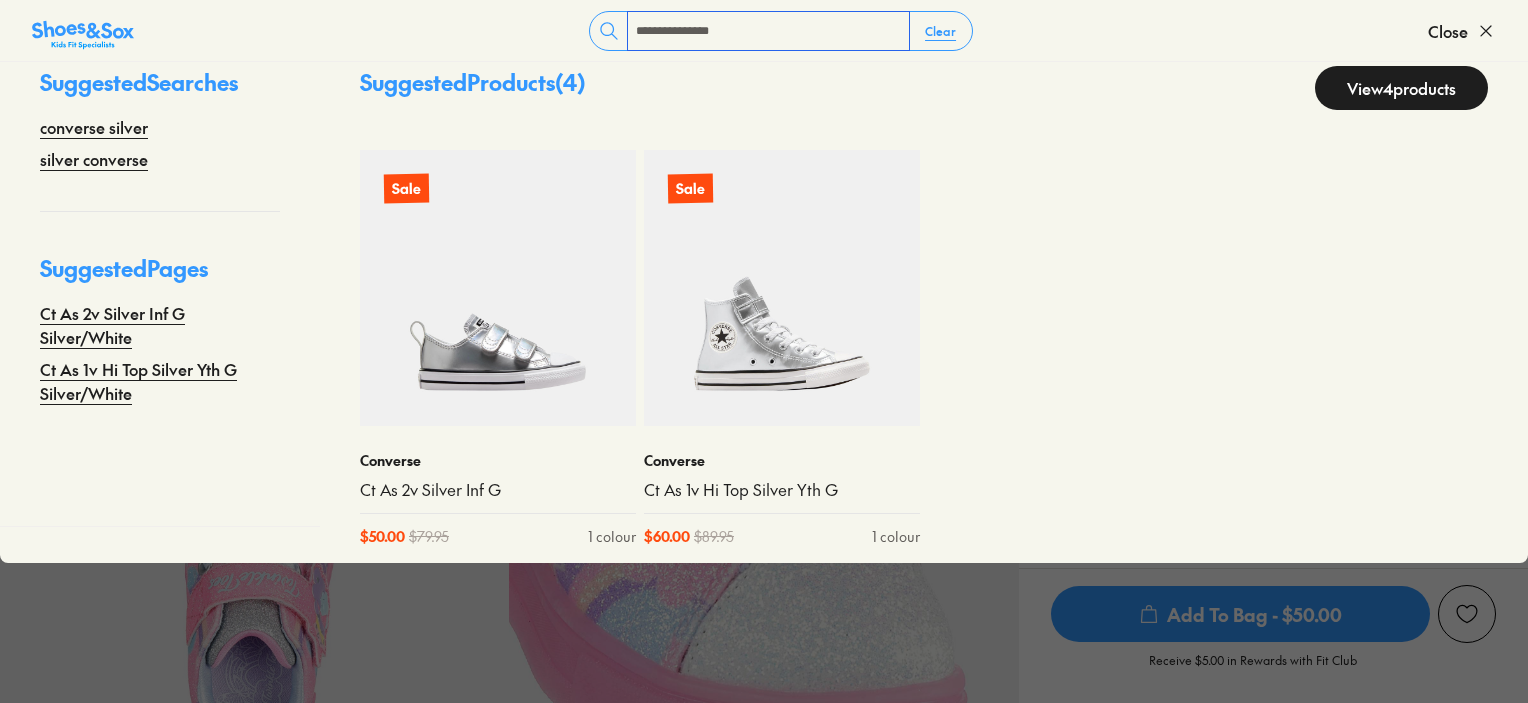 scroll, scrollTop: 49, scrollLeft: 0, axis: vertical 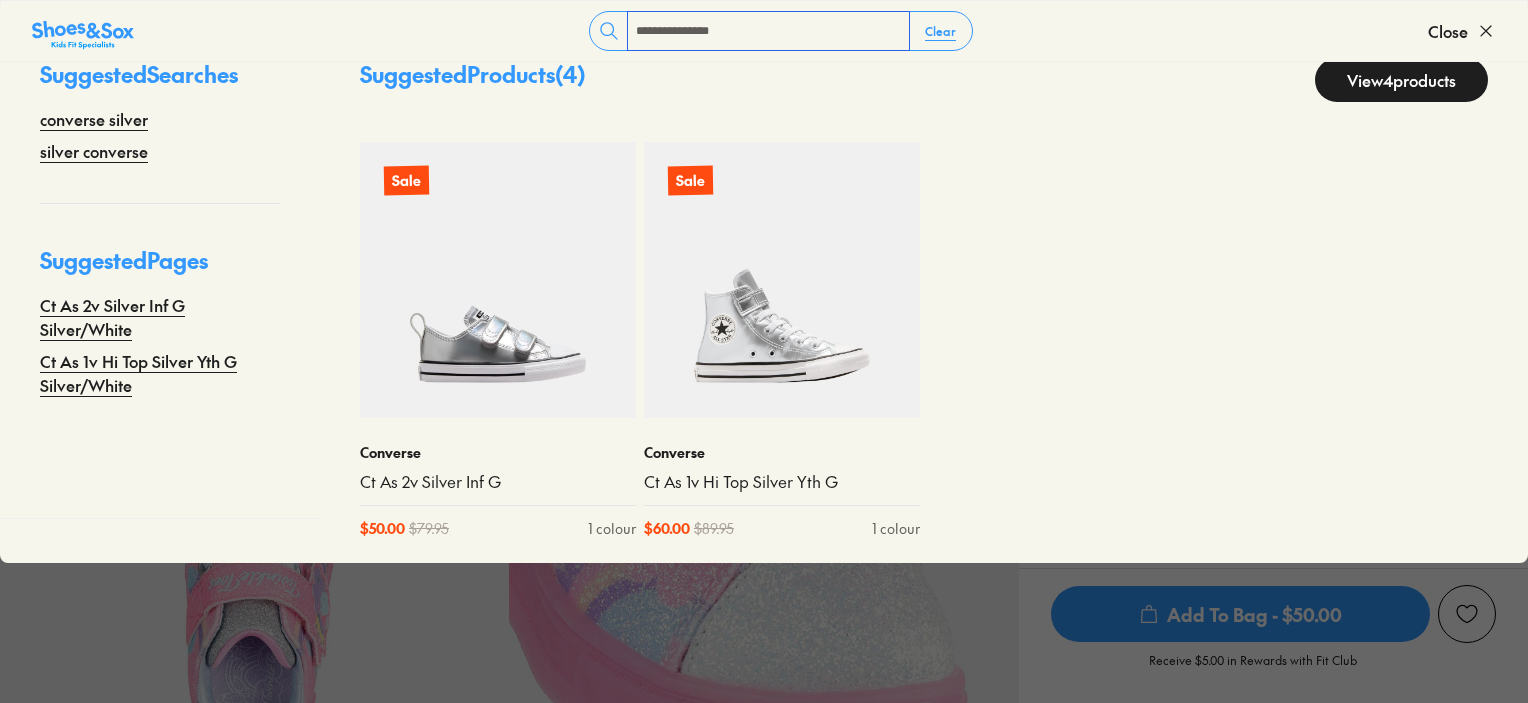 drag, startPoint x: 880, startPoint y: 38, endPoint x: 240, endPoint y: -52, distance: 646.2971 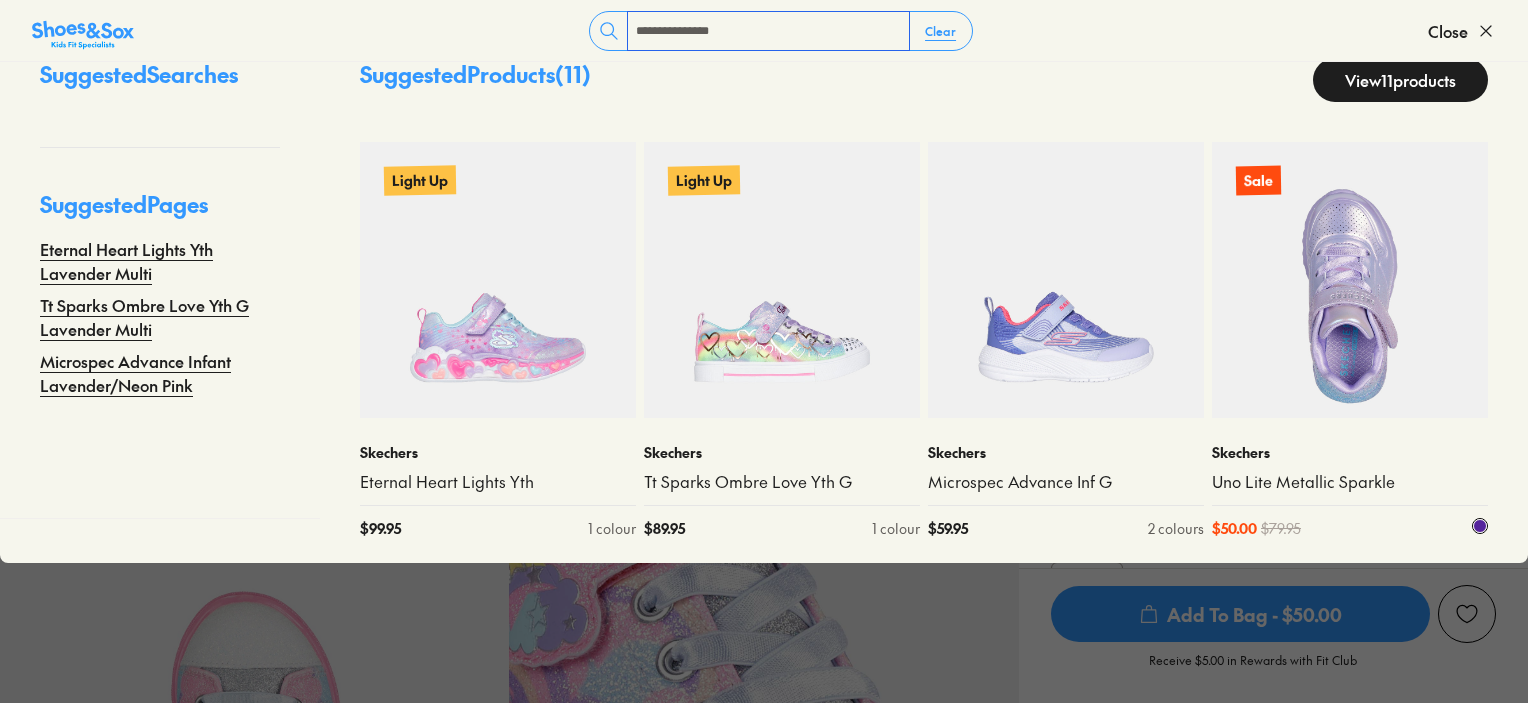 type on "**********" 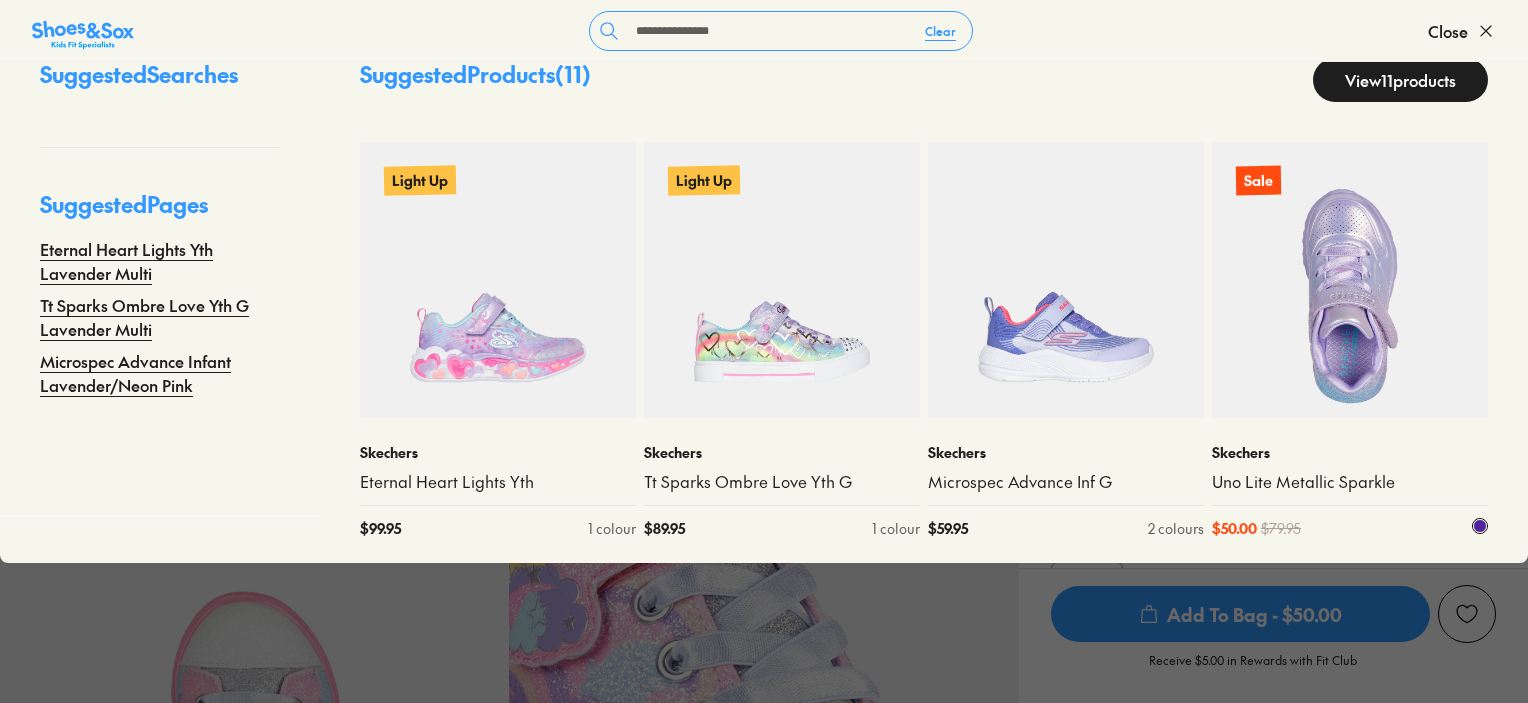 click at bounding box center (1350, 280) 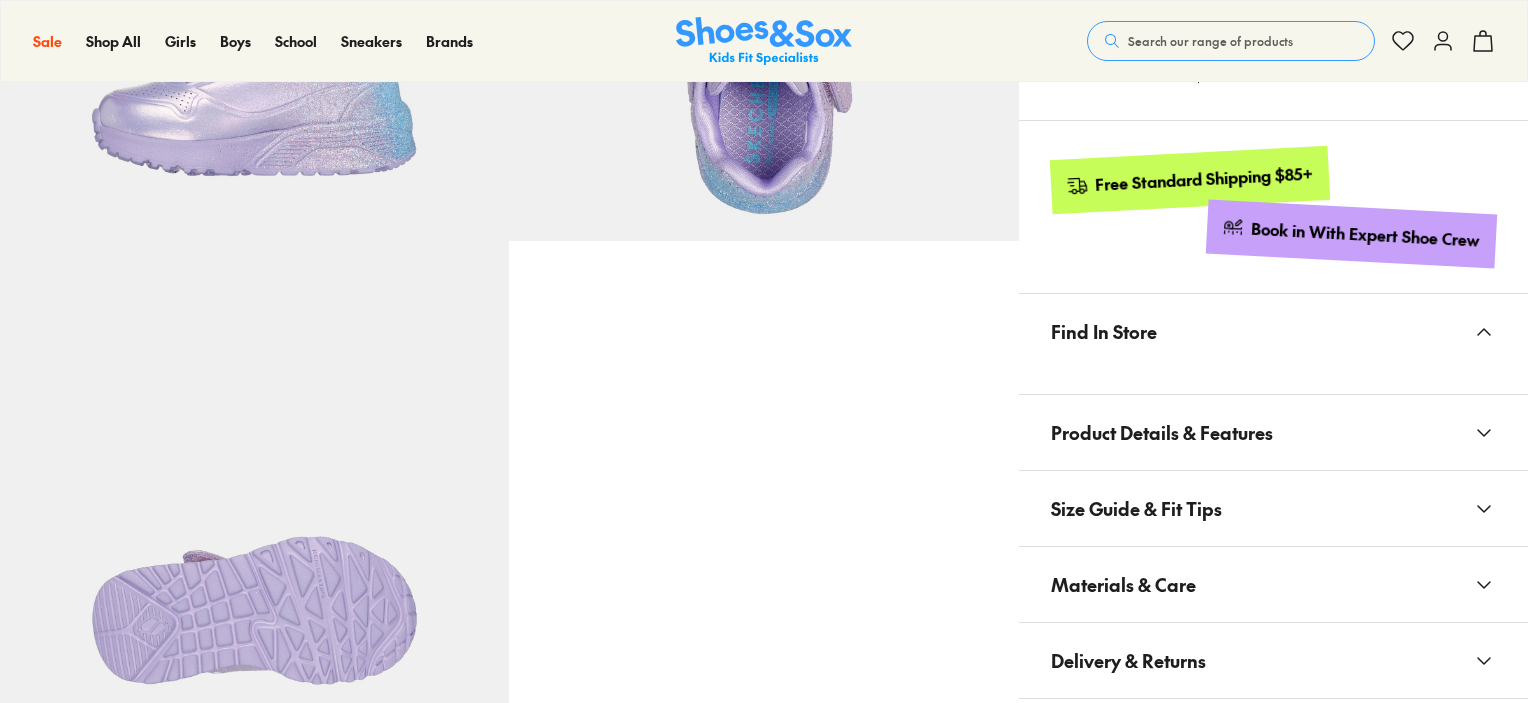 click on "Materials & Care" at bounding box center [1123, 584] 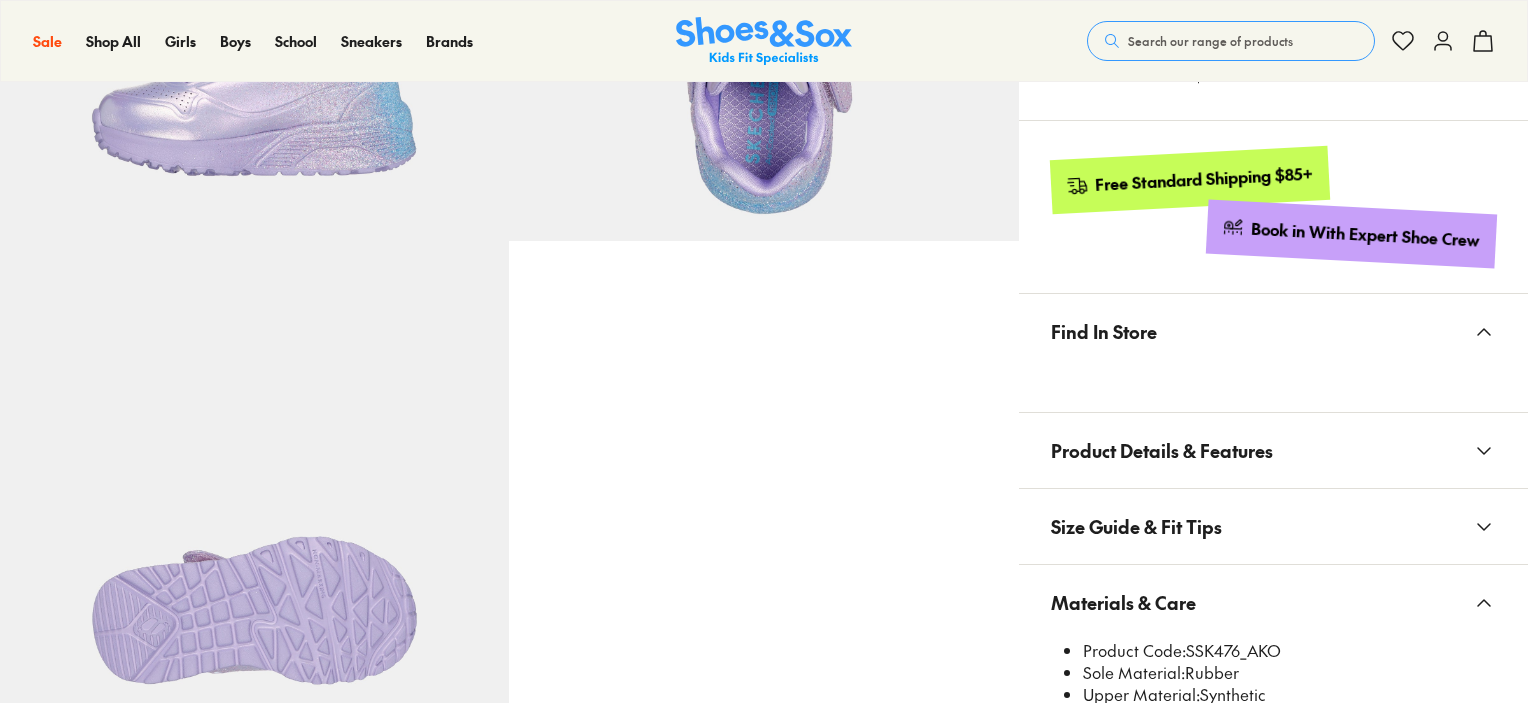 scroll, scrollTop: 1000, scrollLeft: 0, axis: vertical 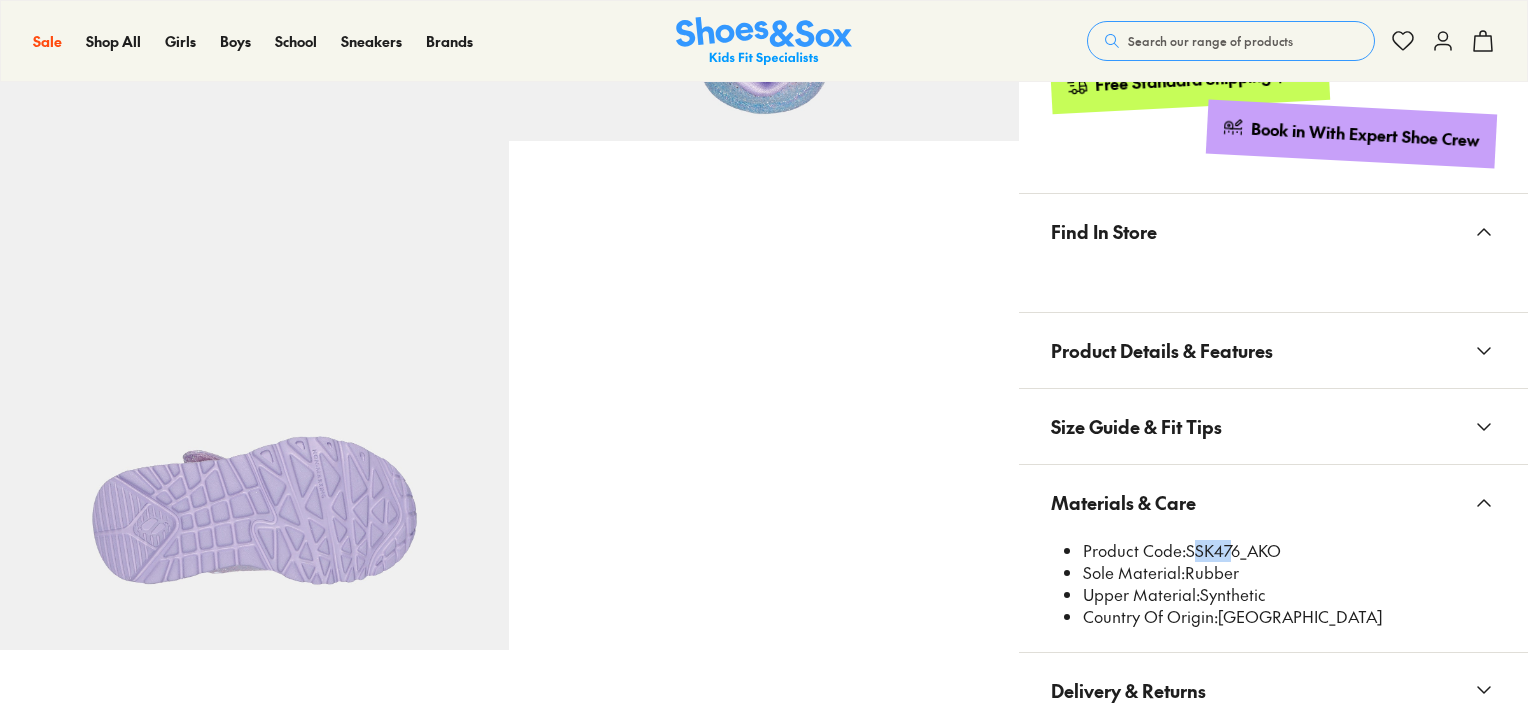 select on "*" 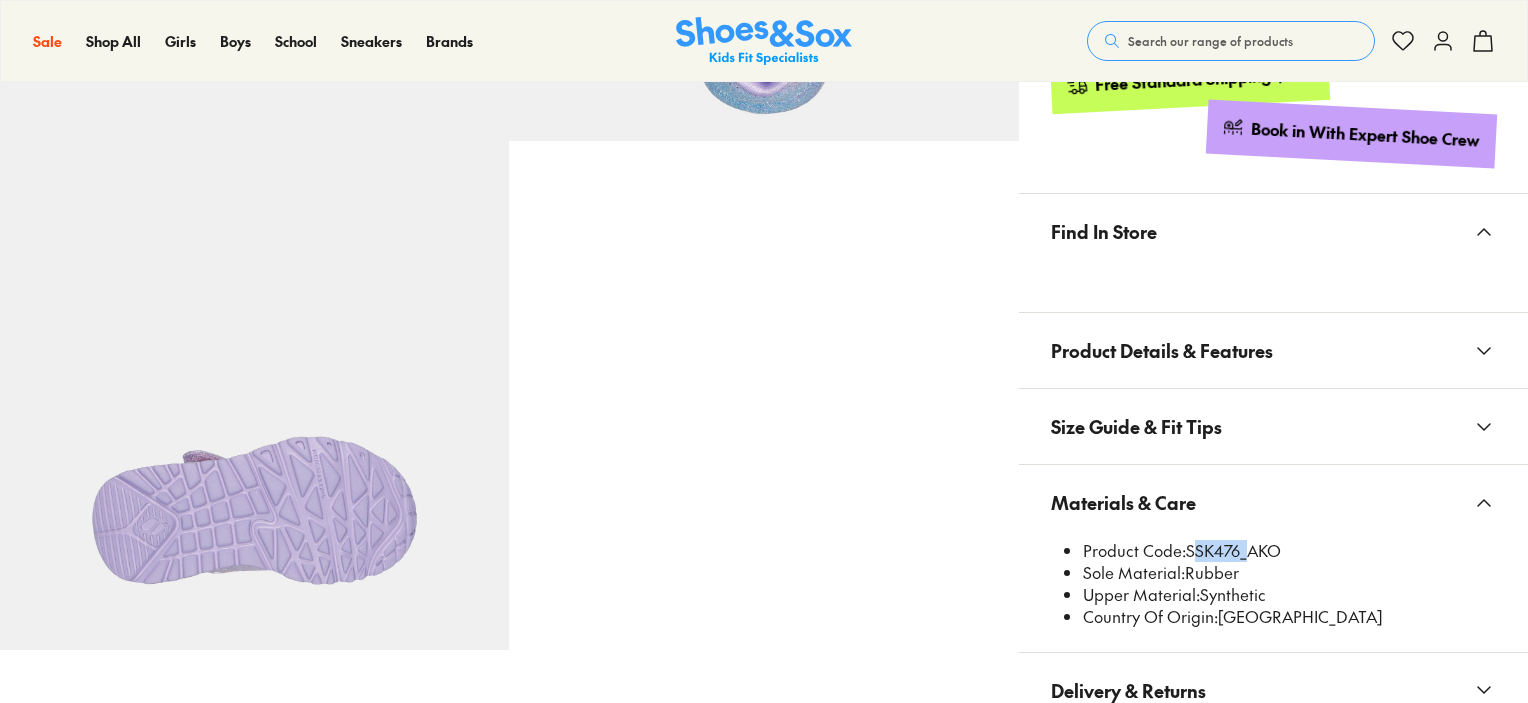 drag, startPoint x: 1189, startPoint y: 552, endPoint x: 1241, endPoint y: 548, distance: 52.153618 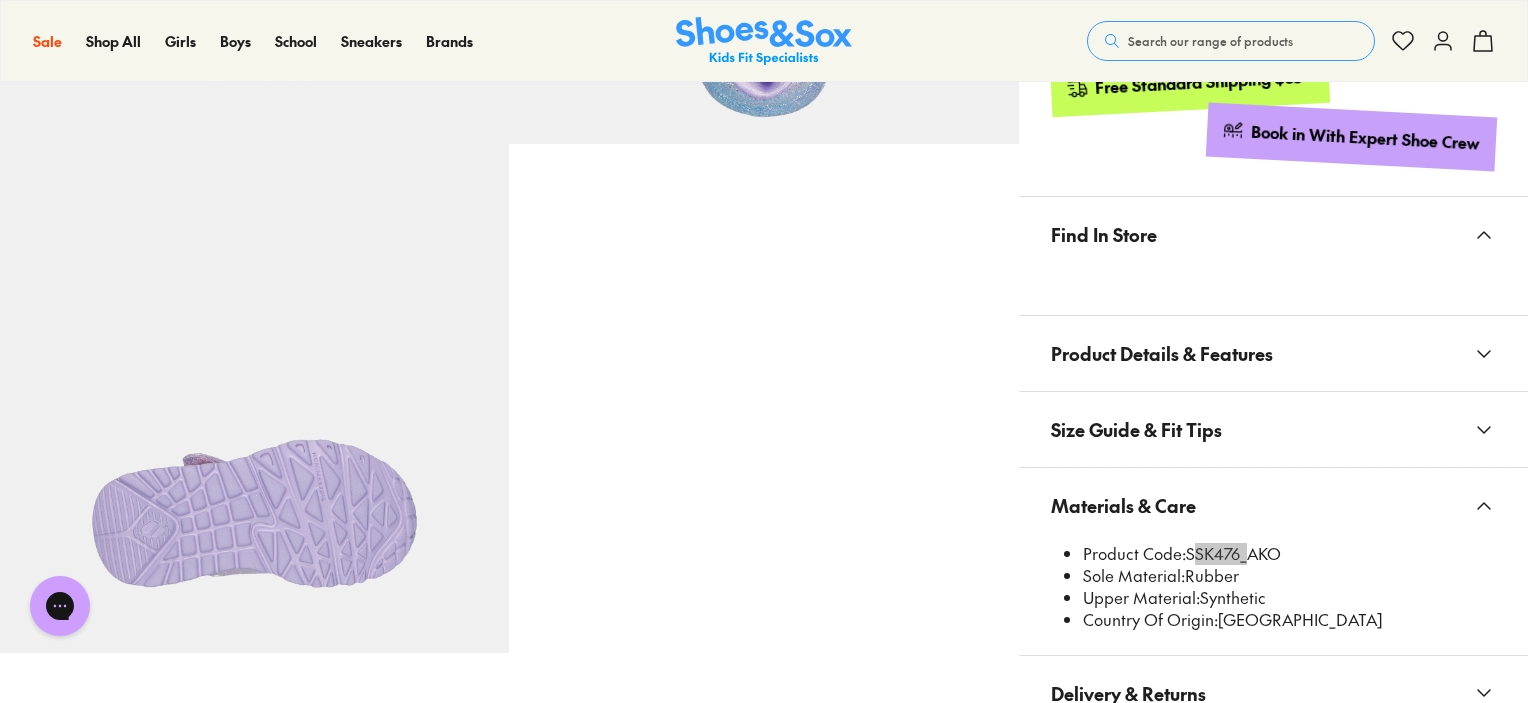 scroll, scrollTop: 0, scrollLeft: 0, axis: both 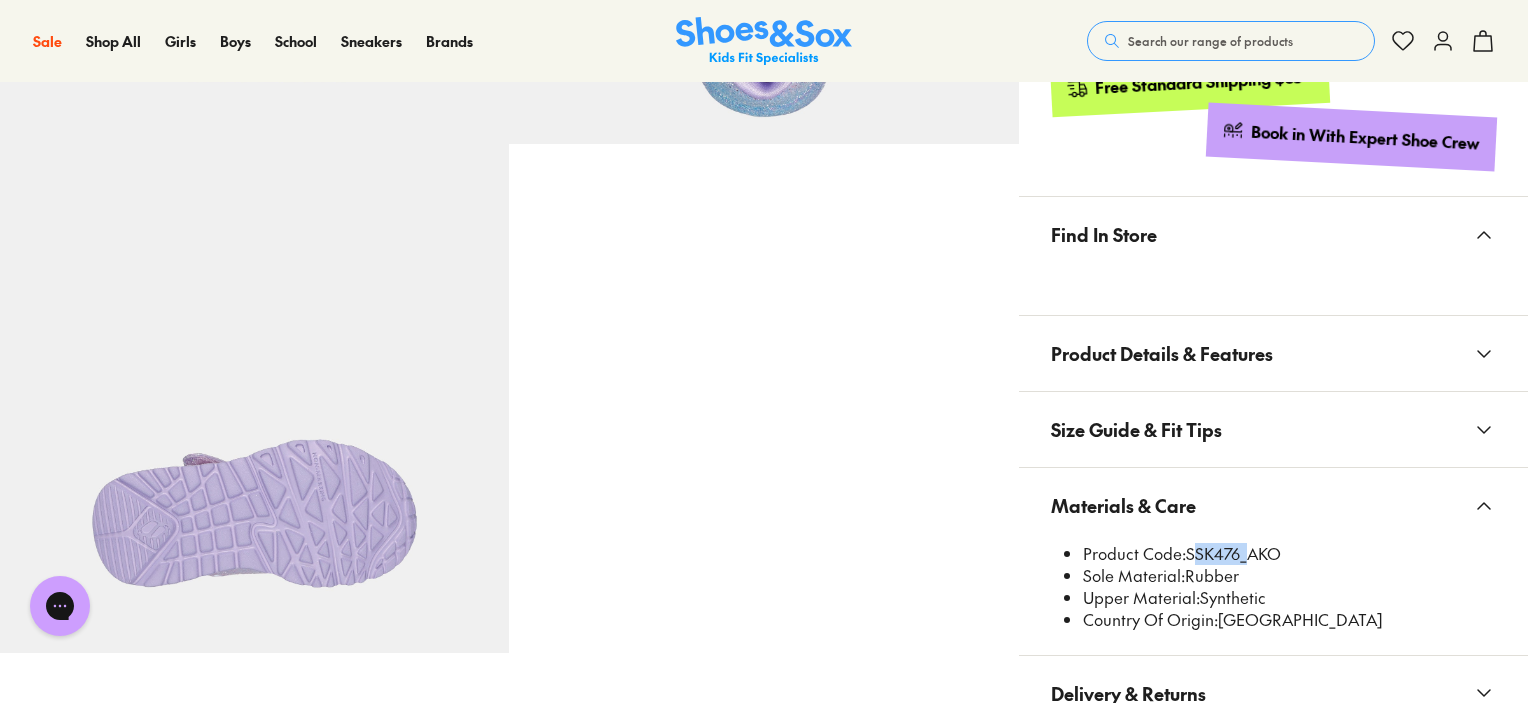 click on "Search our range of products" at bounding box center (1210, 41) 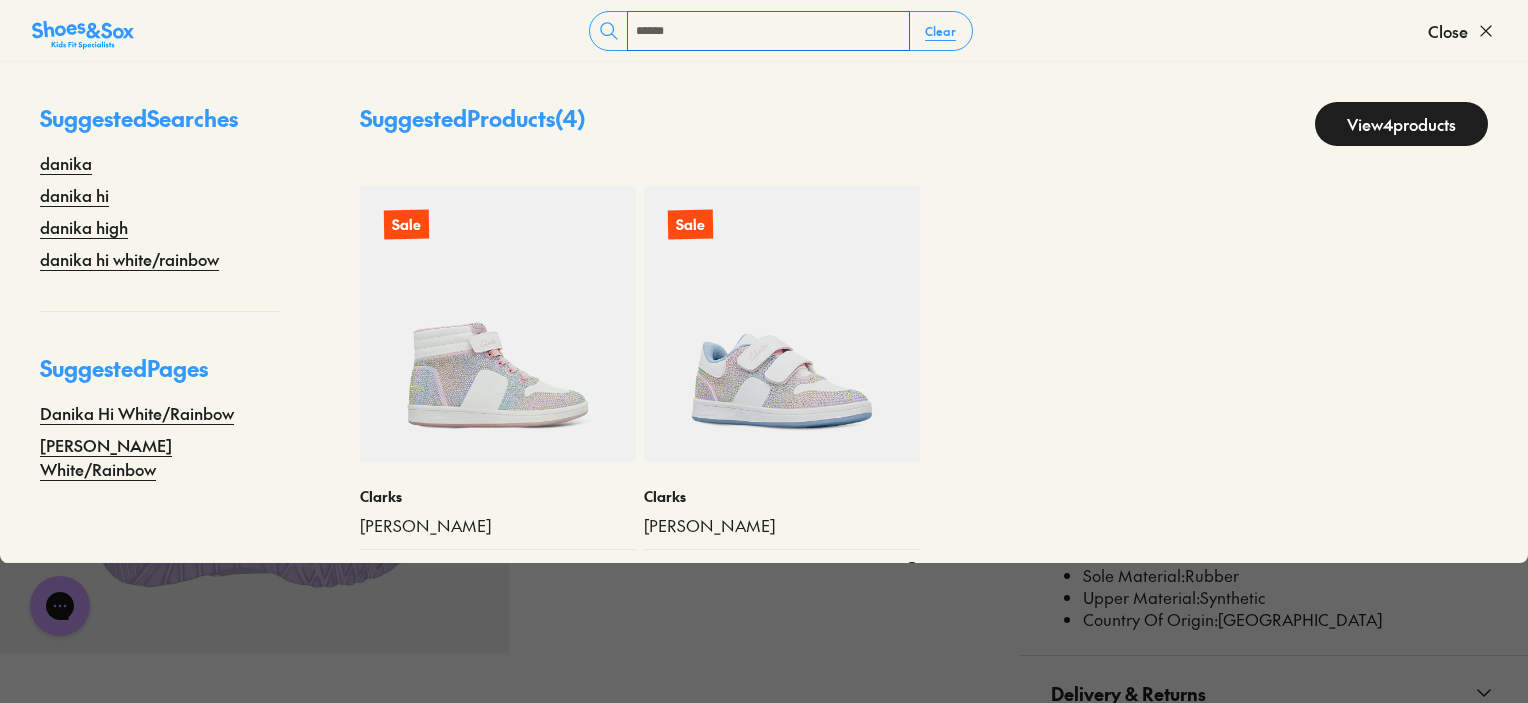 type on "******" 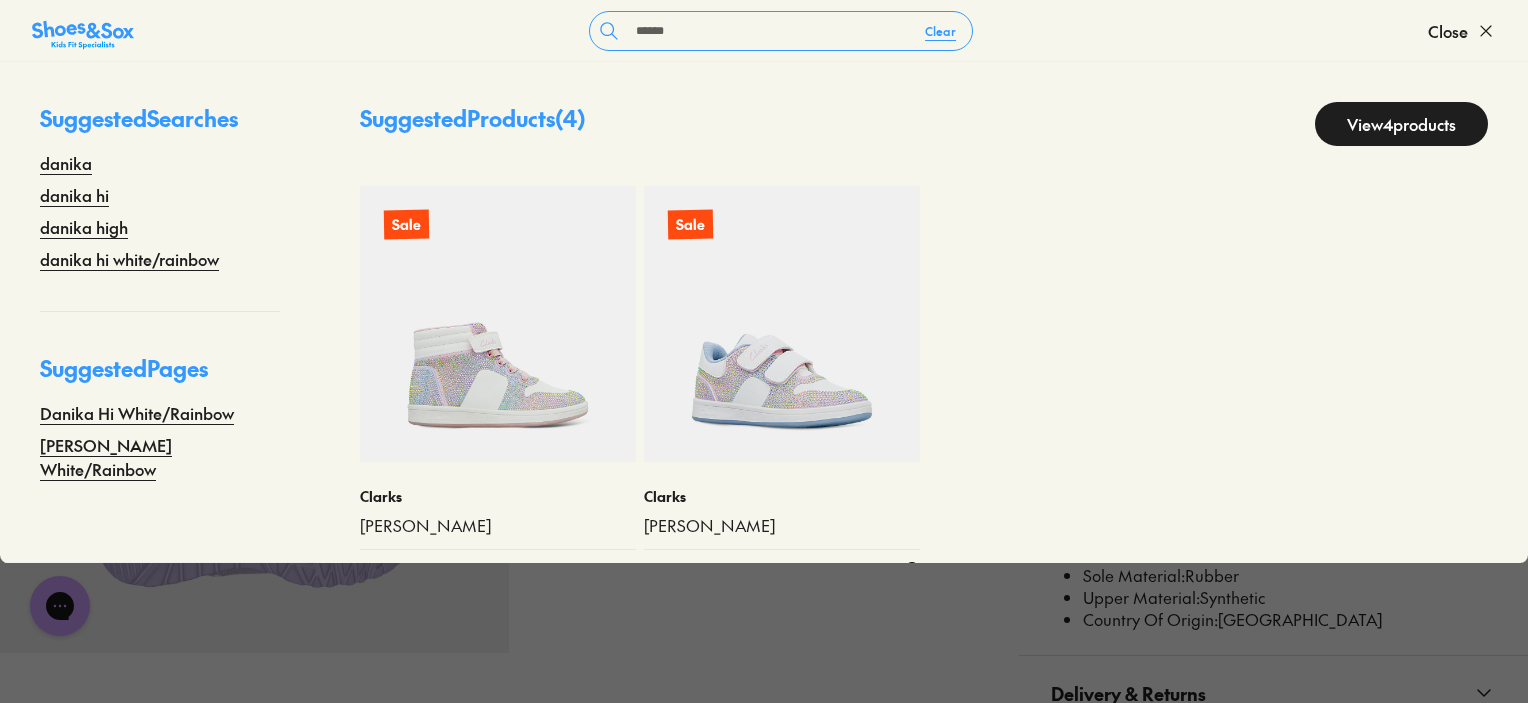 click at bounding box center [782, 324] 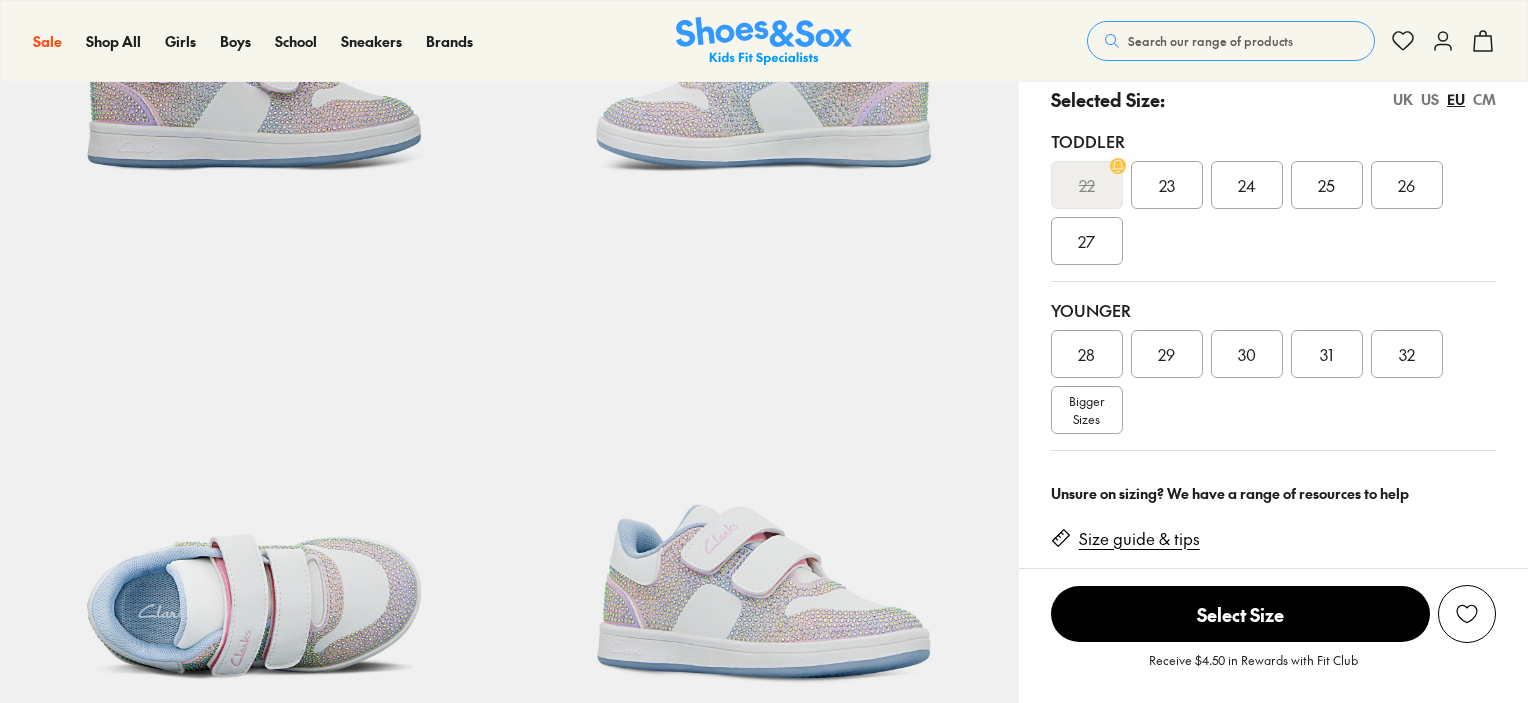 scroll, scrollTop: 400, scrollLeft: 0, axis: vertical 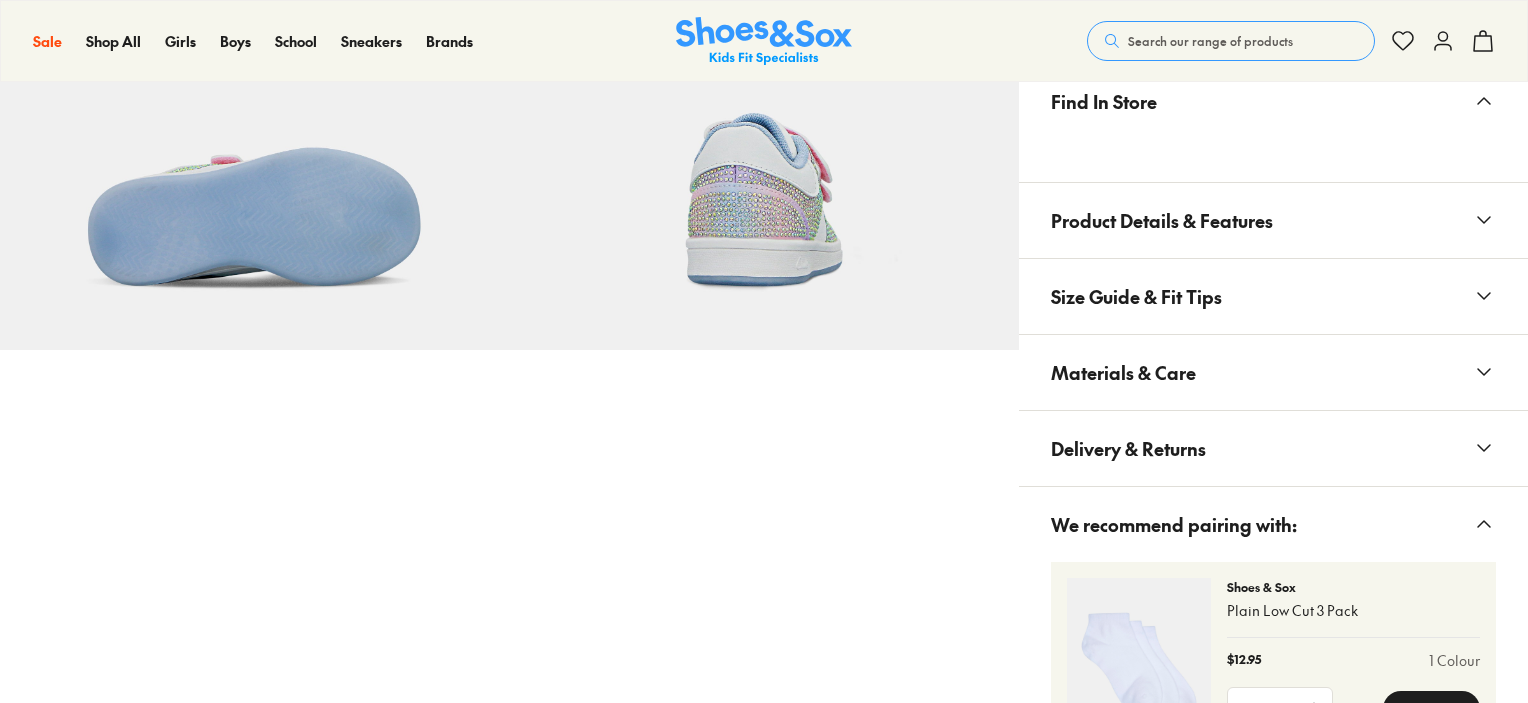 click on "Size Guide & Fit Tips" at bounding box center [1136, 296] 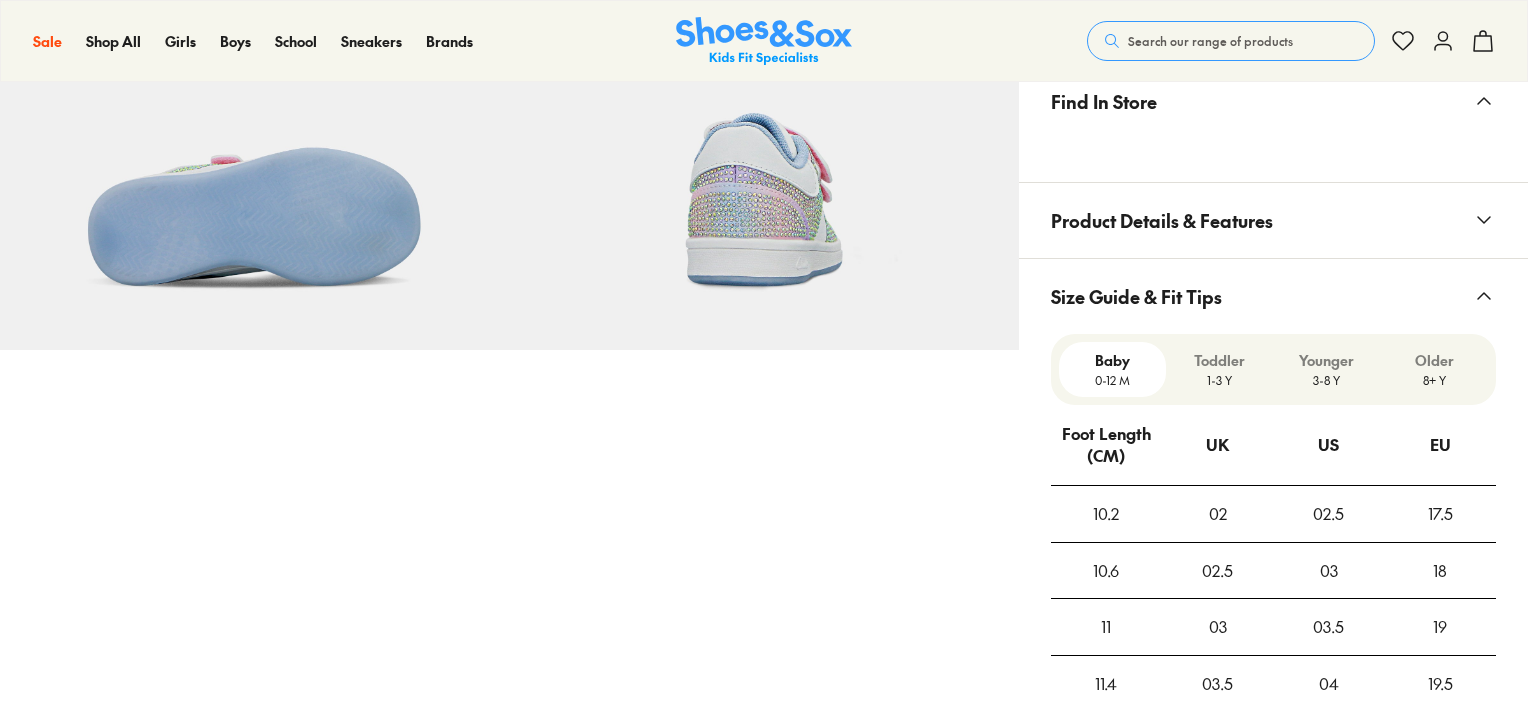 select on "*" 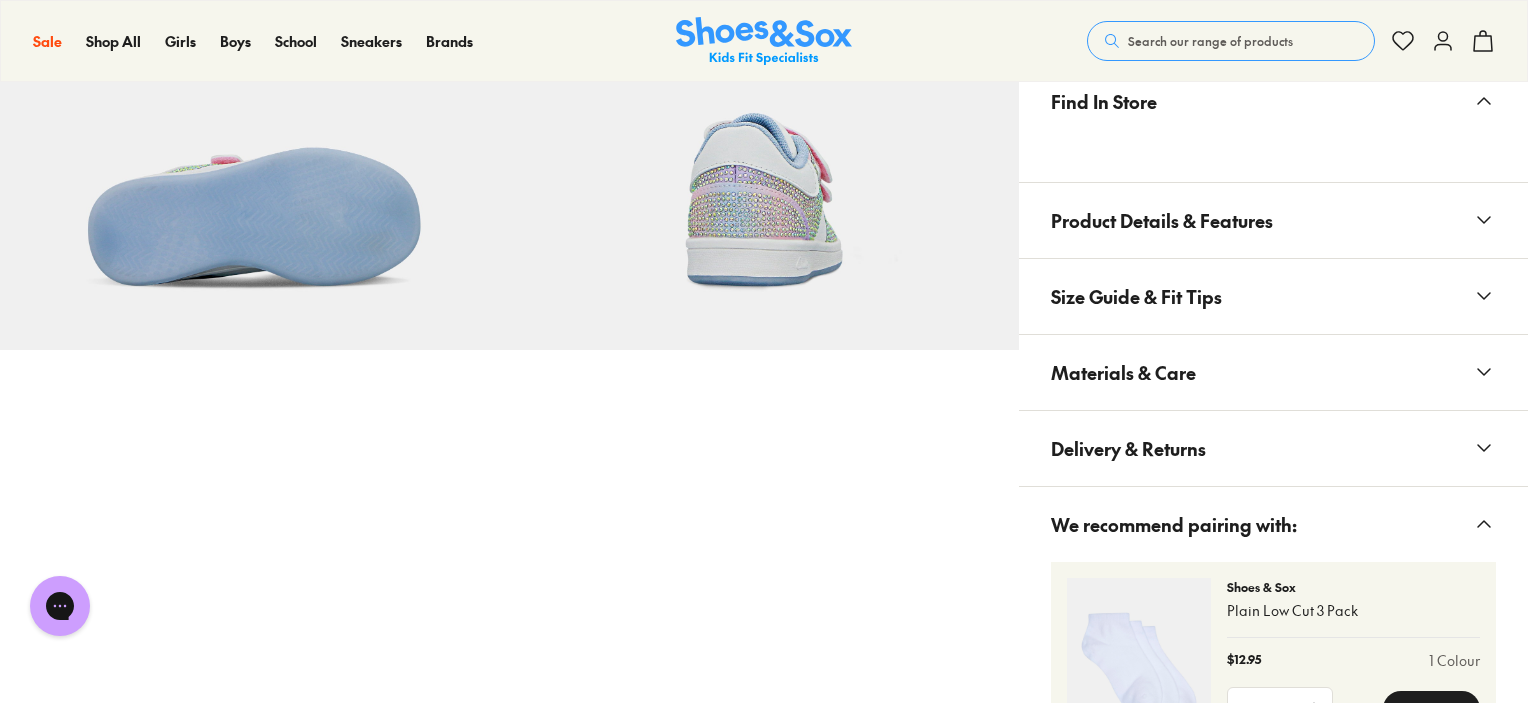 scroll, scrollTop: 0, scrollLeft: 0, axis: both 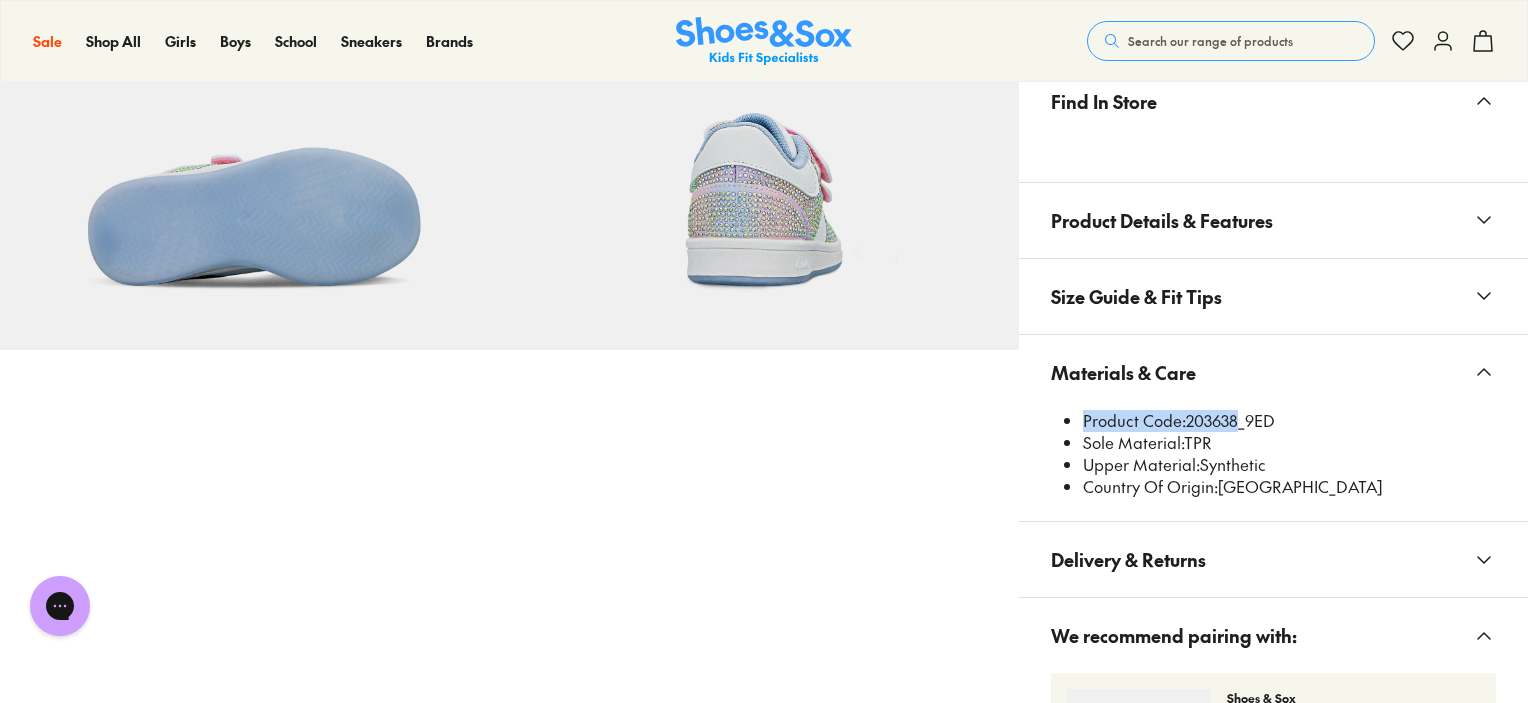 drag, startPoint x: 1218, startPoint y: 403, endPoint x: 1208, endPoint y: 402, distance: 10.049875 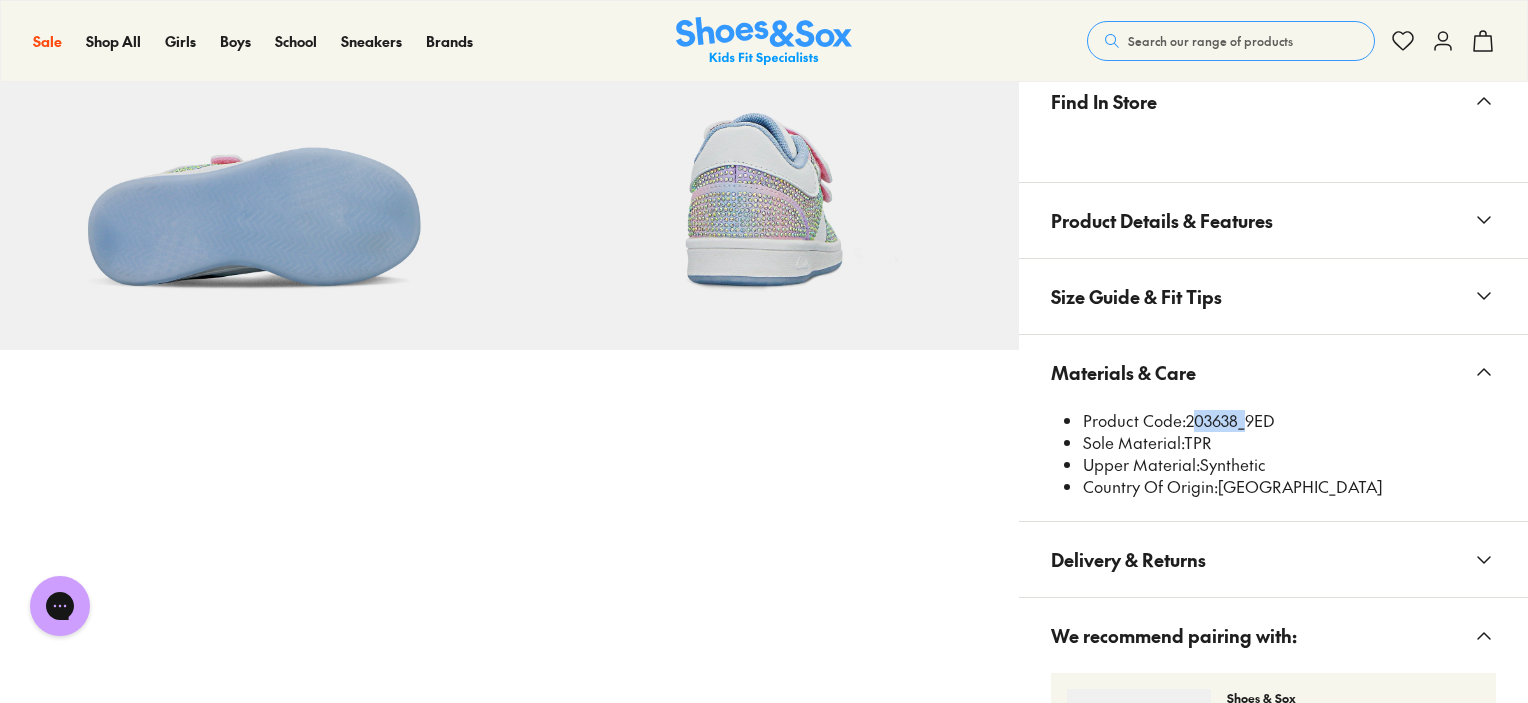 drag, startPoint x: 1240, startPoint y: 419, endPoint x: 1188, endPoint y: 411, distance: 52.611786 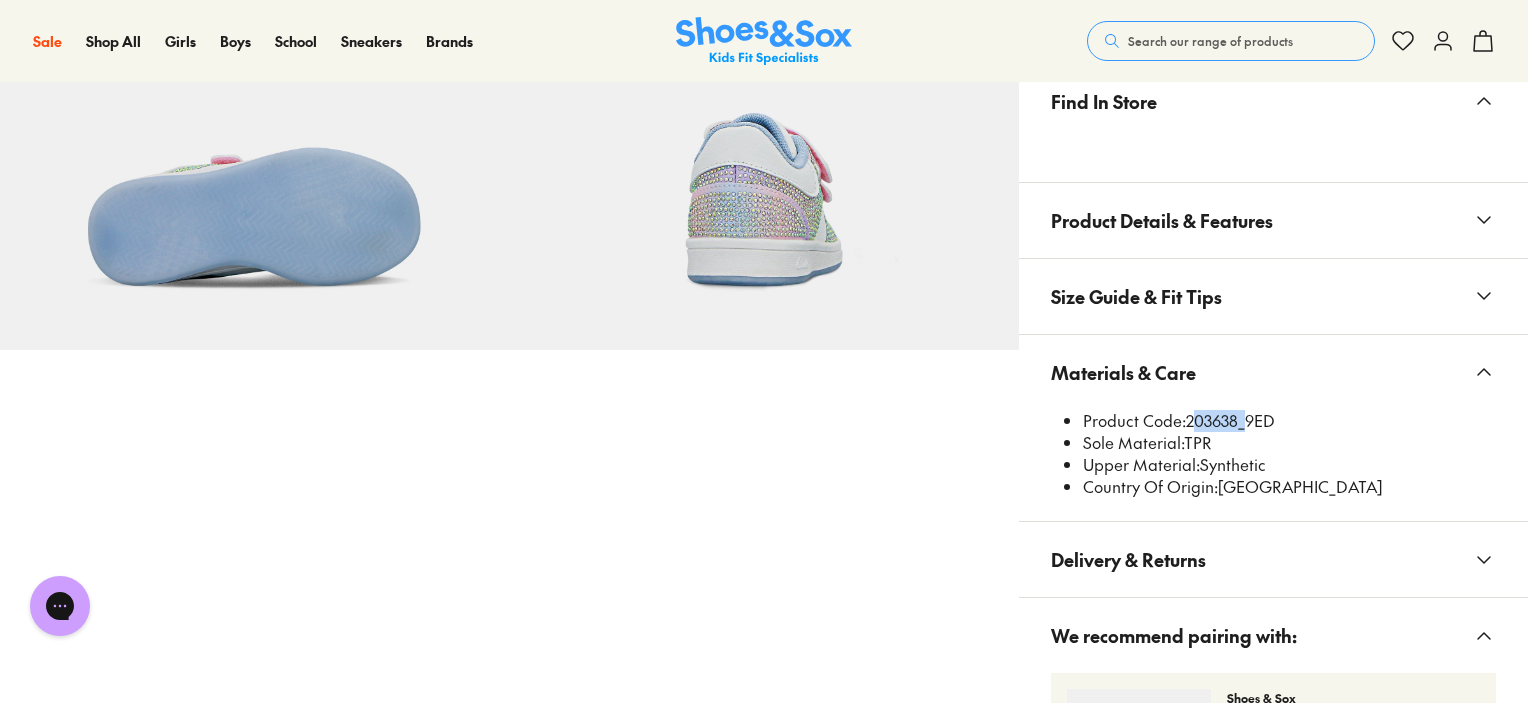 click on "Search our range of products" at bounding box center (1210, 41) 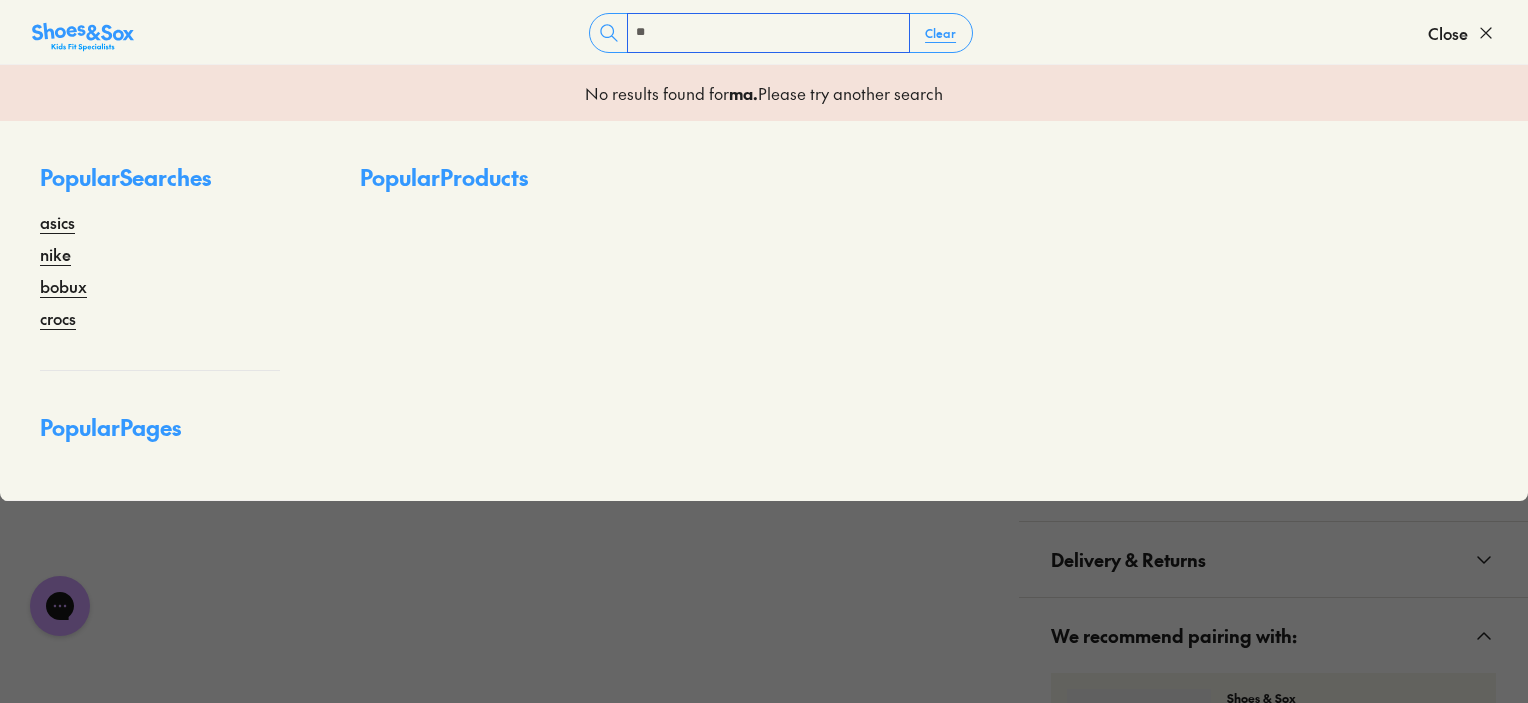 type on "**" 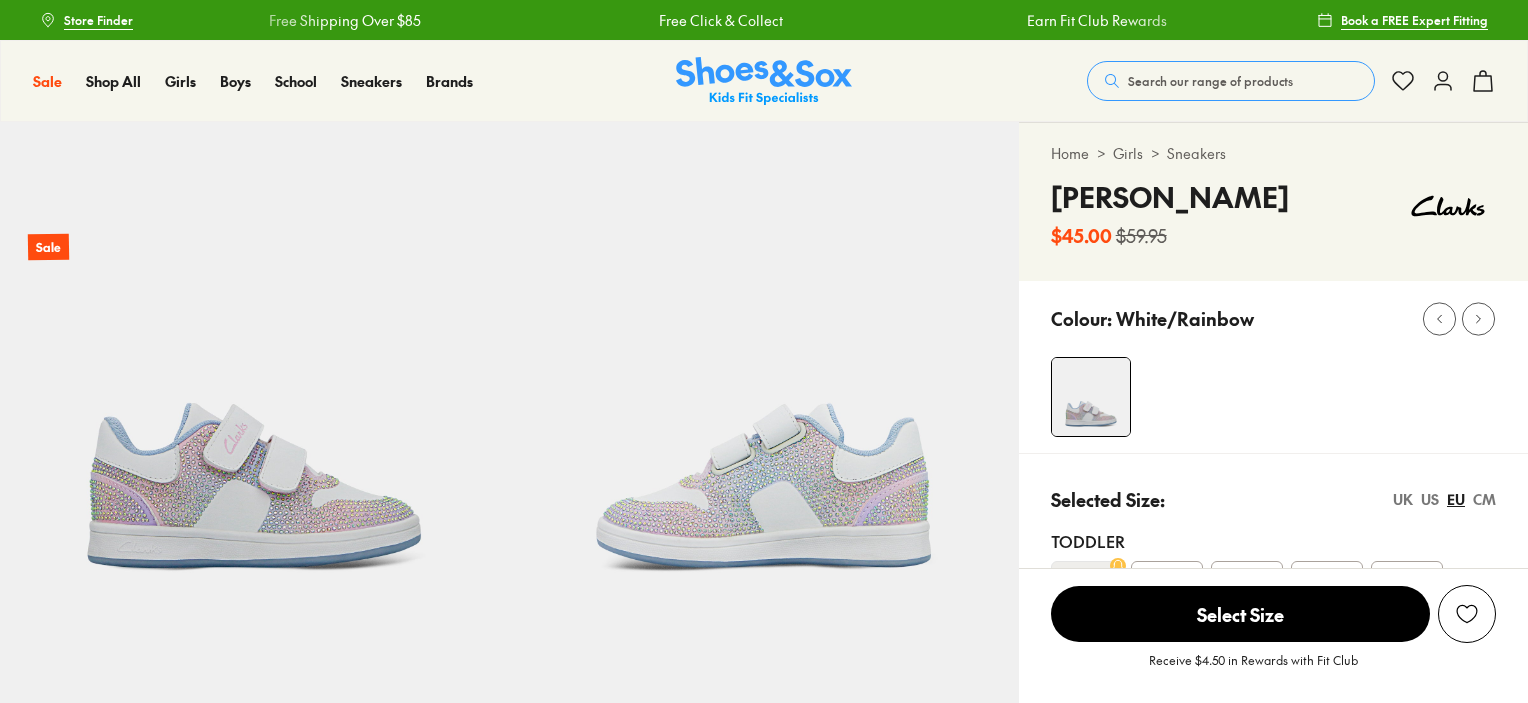 scroll, scrollTop: 200, scrollLeft: 0, axis: vertical 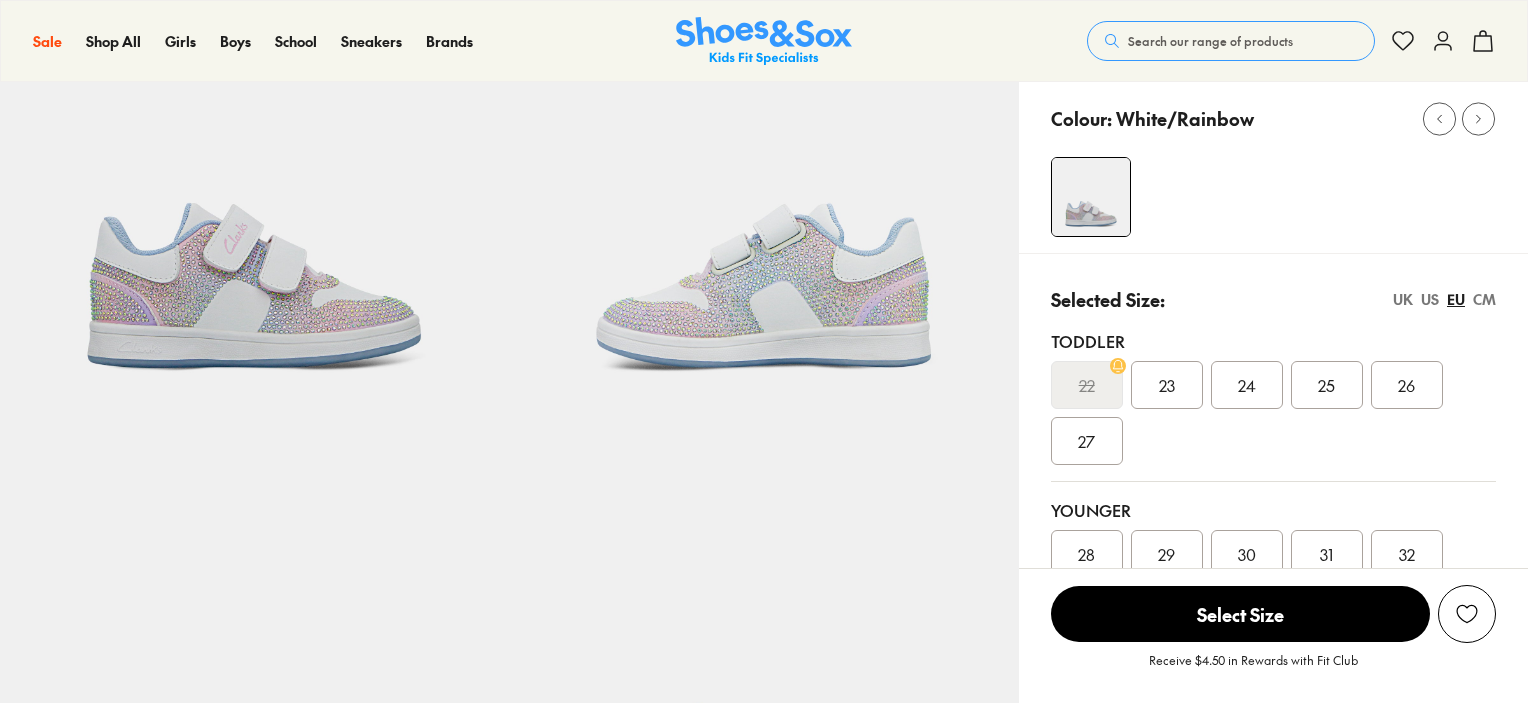 select on "*" 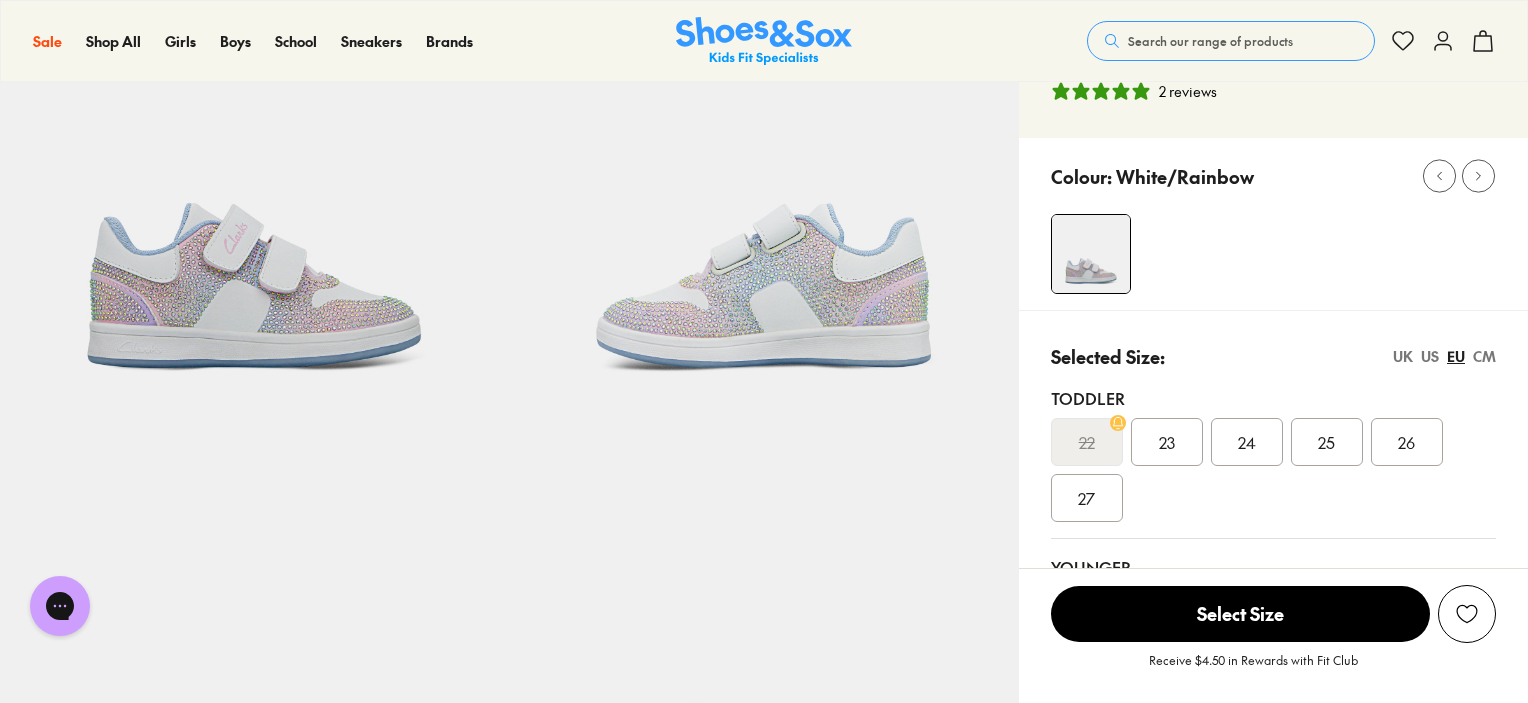 scroll, scrollTop: 0, scrollLeft: 0, axis: both 